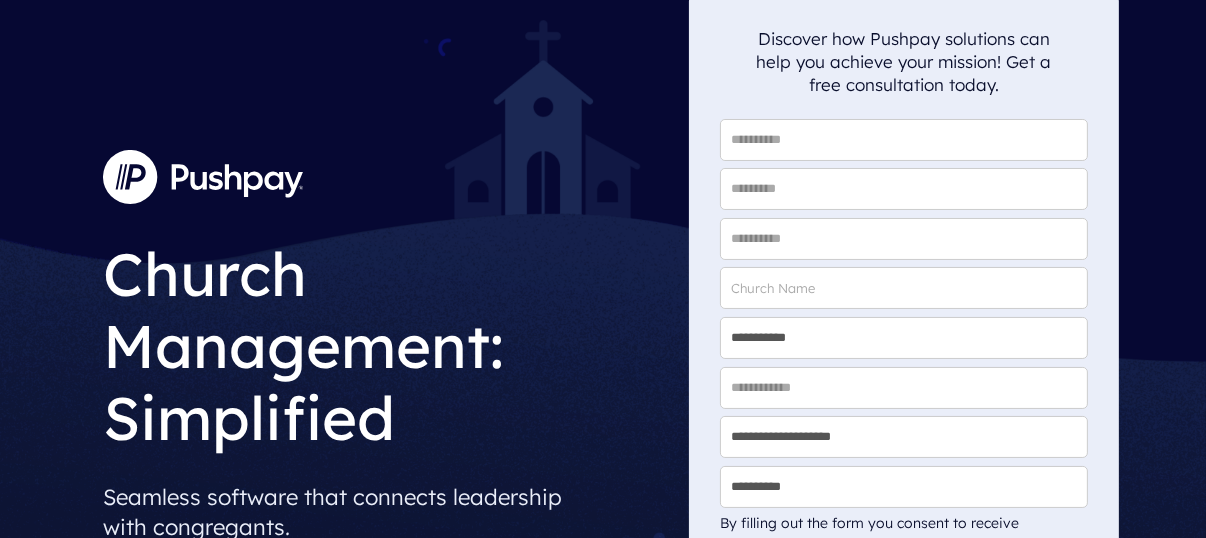 scroll, scrollTop: 200, scrollLeft: 0, axis: vertical 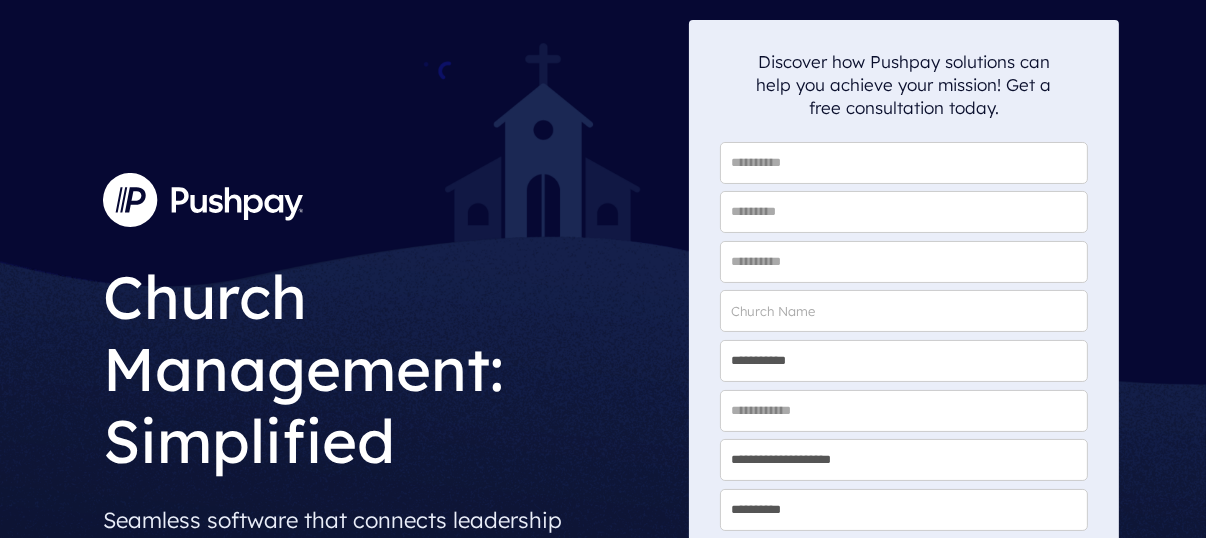 click on "* First Name" at bounding box center [904, 163] 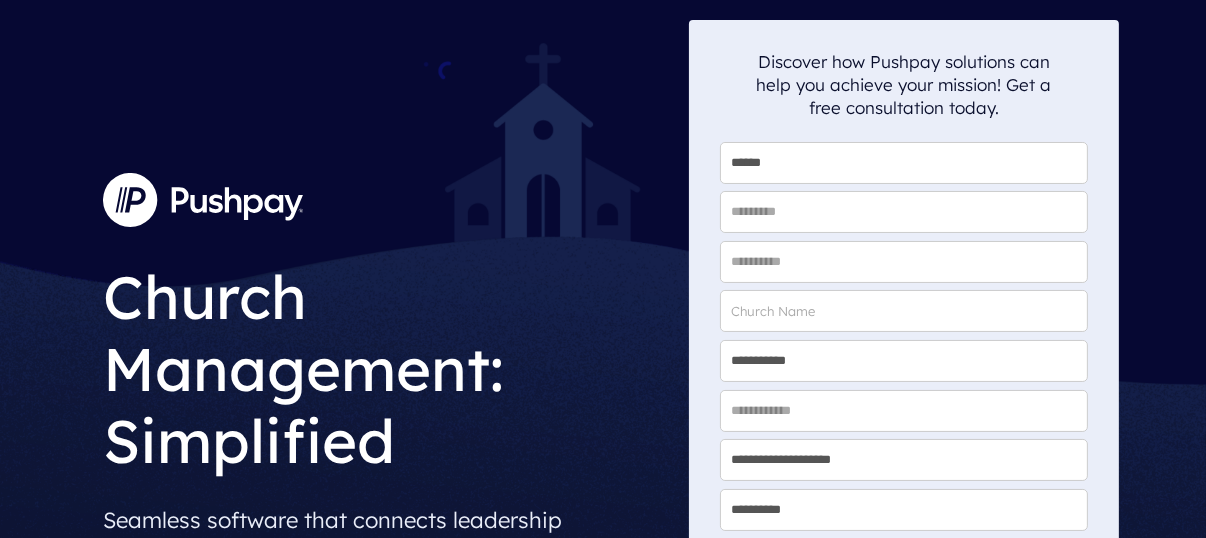 type on "******" 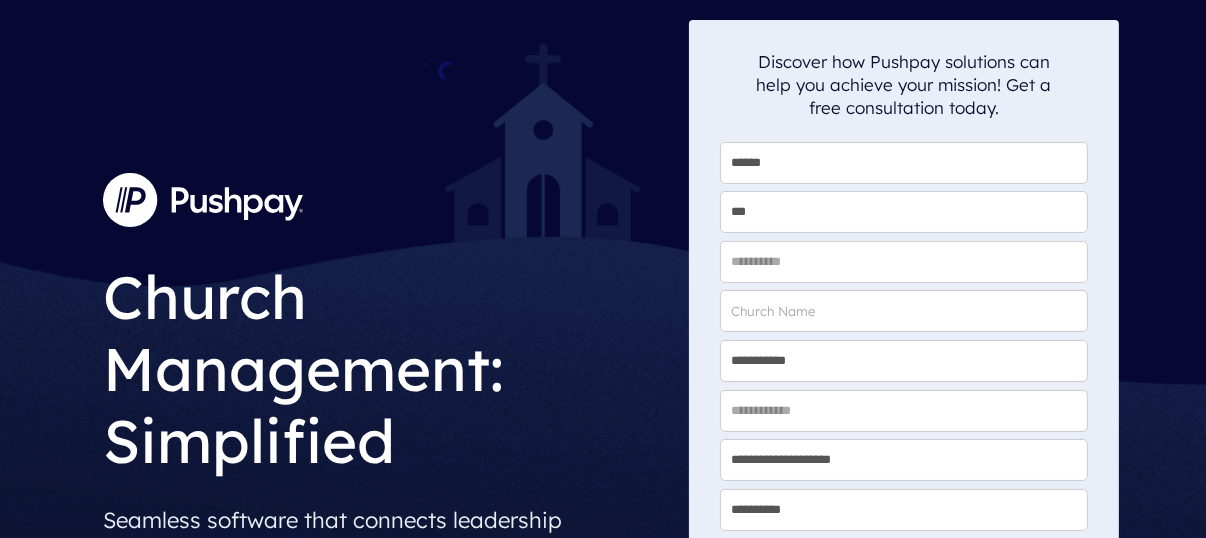 type on "***" 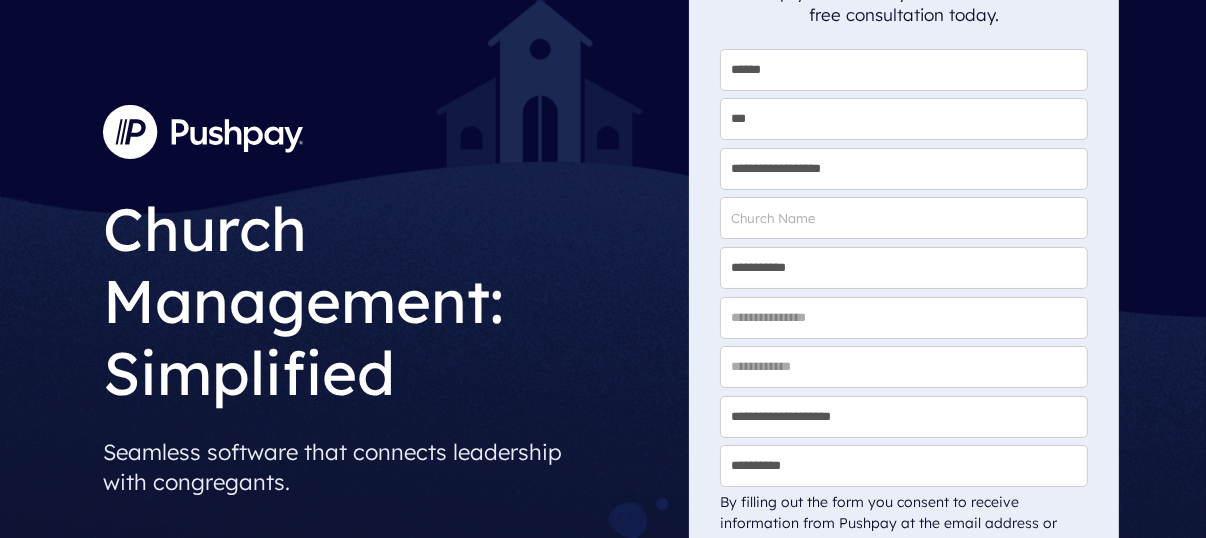 scroll, scrollTop: 224, scrollLeft: 0, axis: vertical 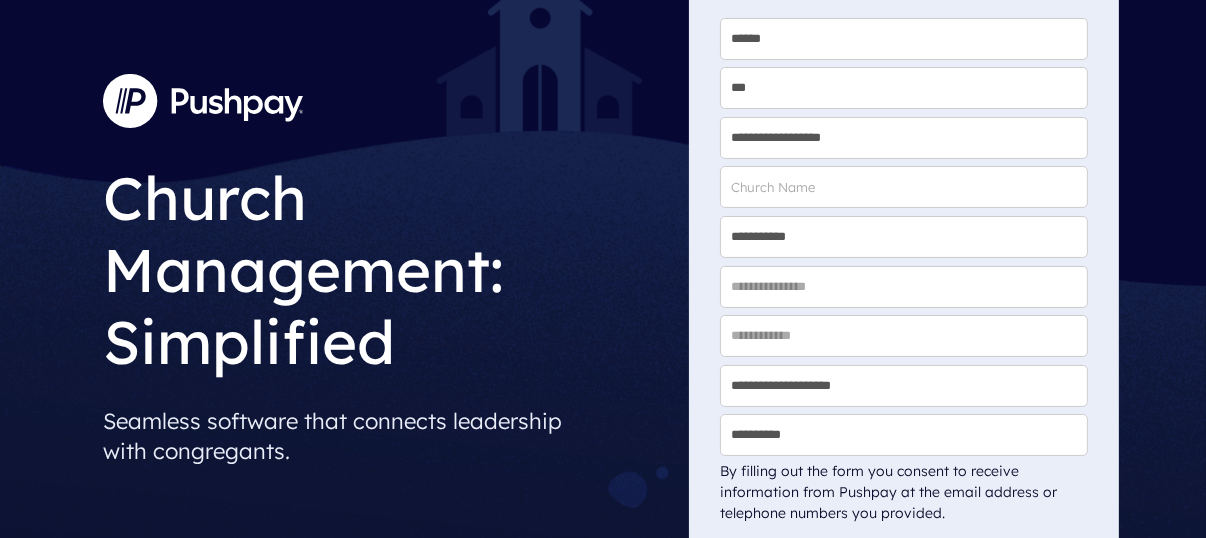 click on "* Organization Name" at bounding box center [904, 187] 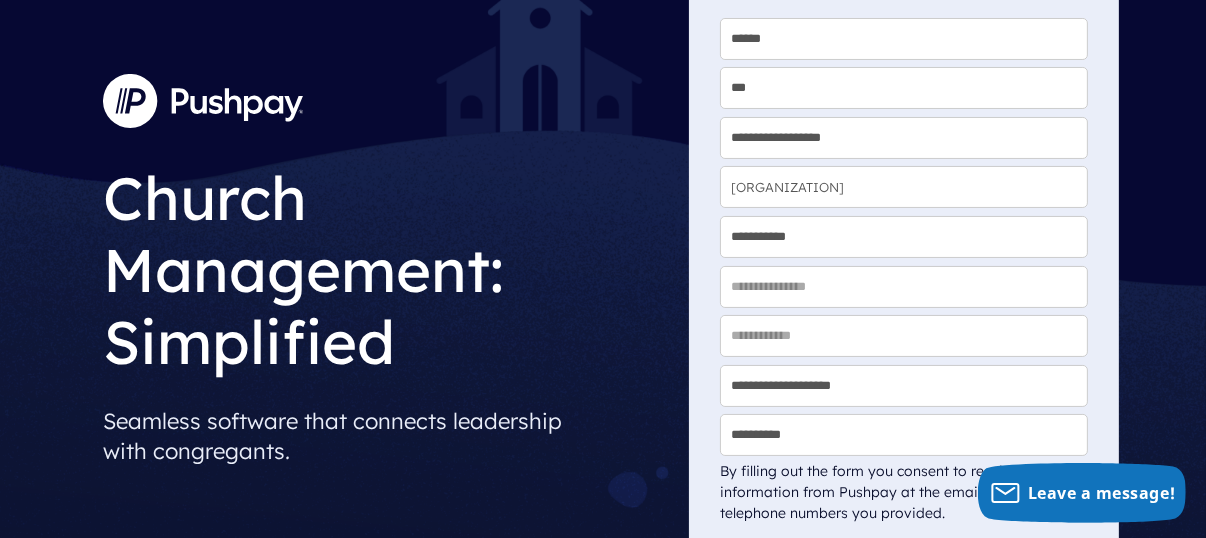 type on "Keathern Missionary Baptist Church" 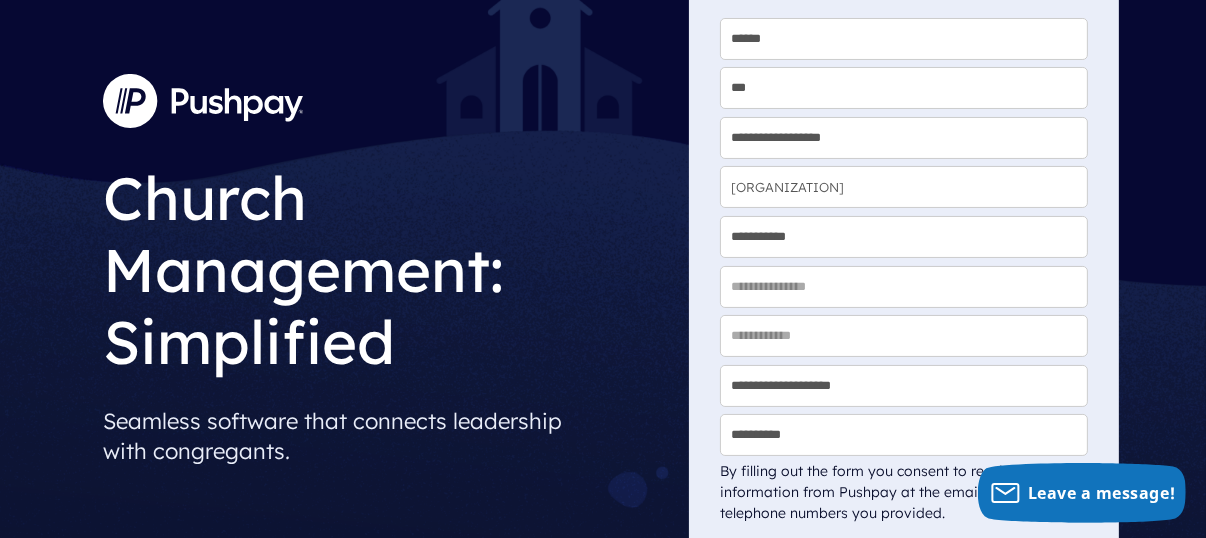 click on "**********" at bounding box center (904, 237) 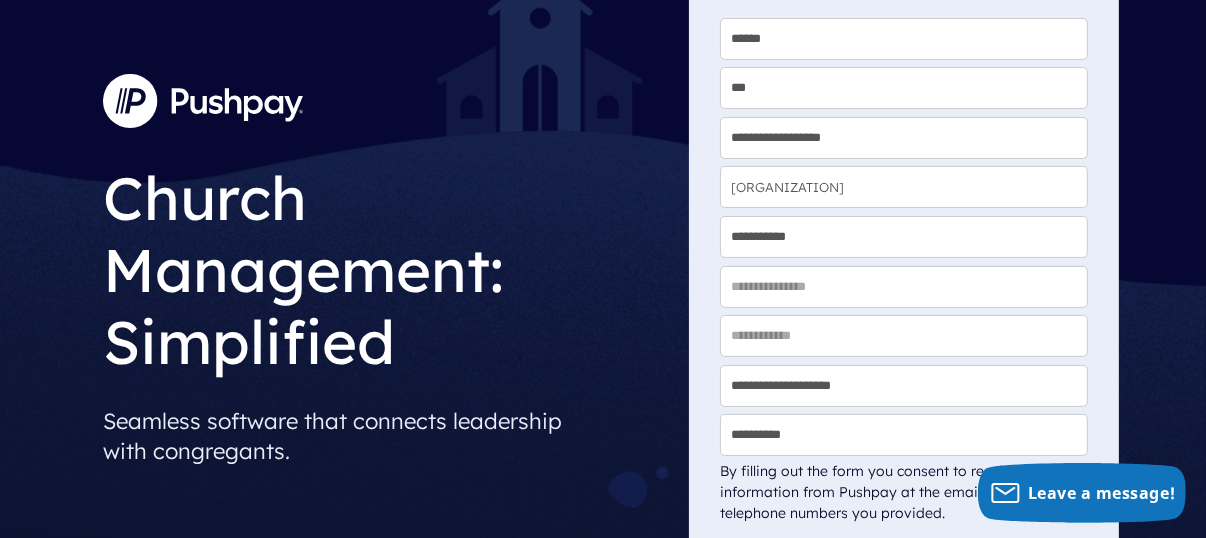 click on "**********" at bounding box center (904, 237) 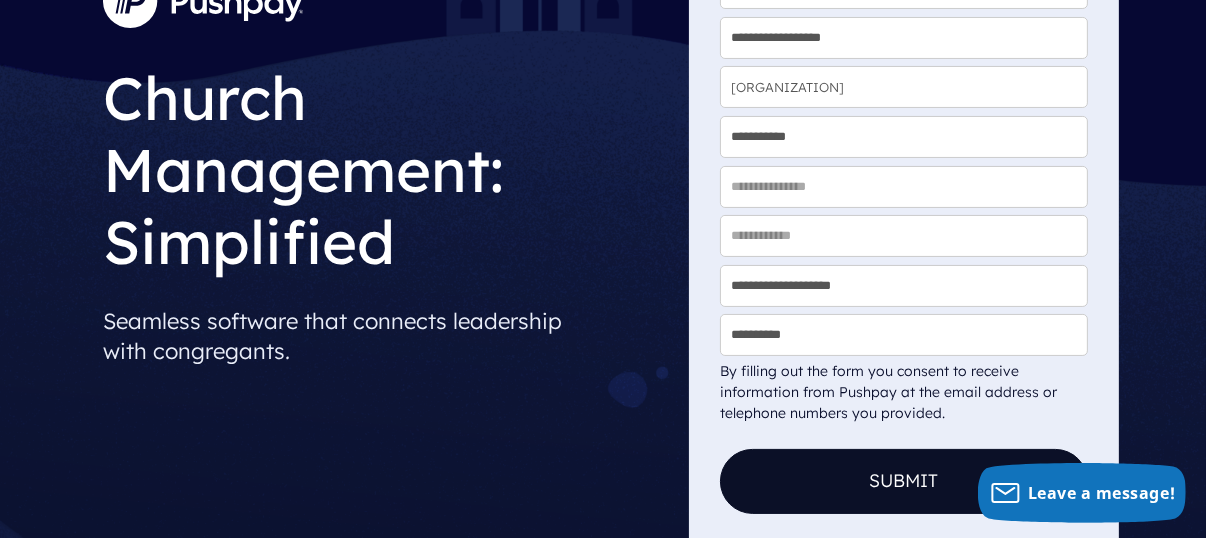 click on "* Phone Number" at bounding box center (904, 236) 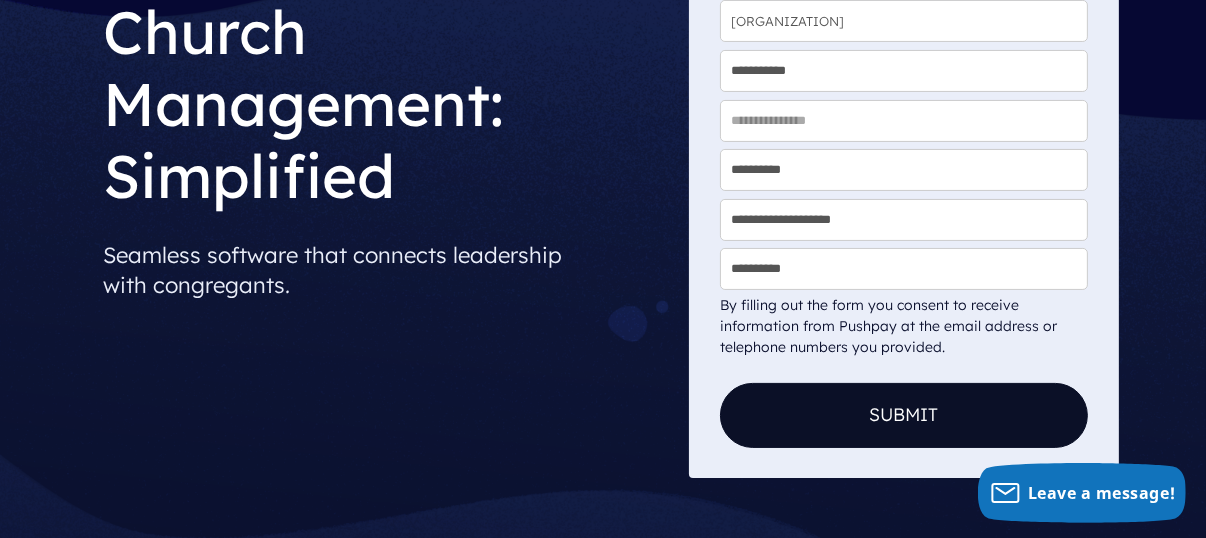 scroll, scrollTop: 424, scrollLeft: 0, axis: vertical 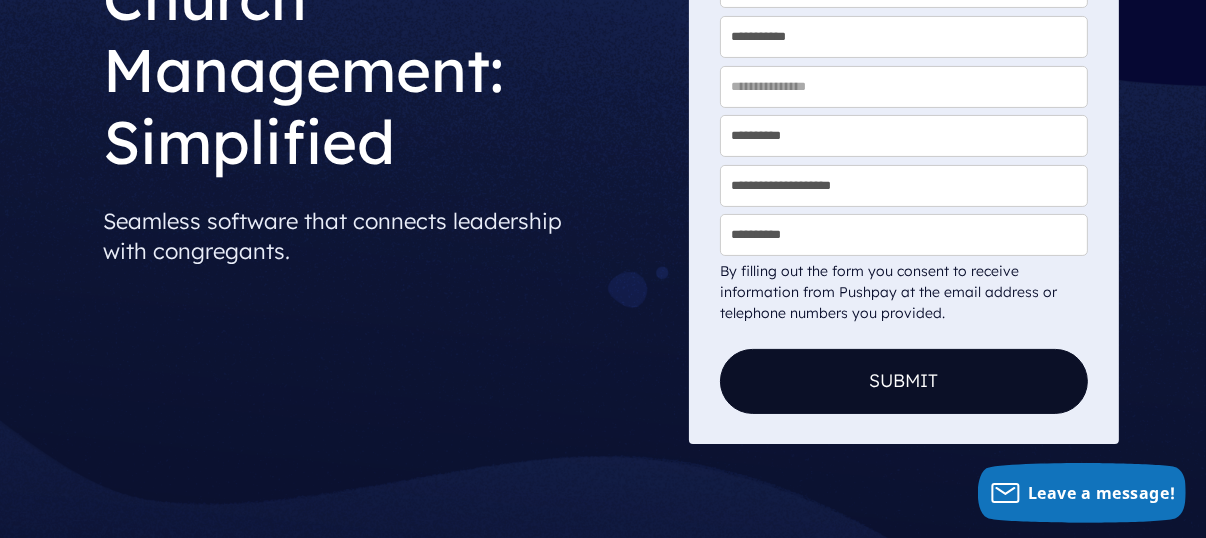 type on "**********" 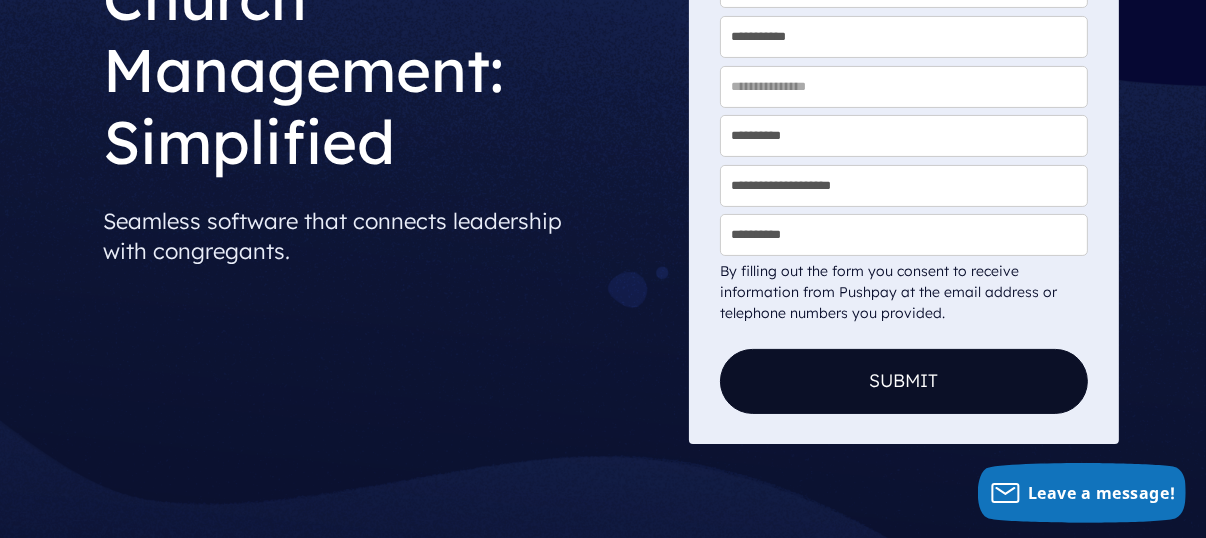 click on "**********" at bounding box center [904, 186] 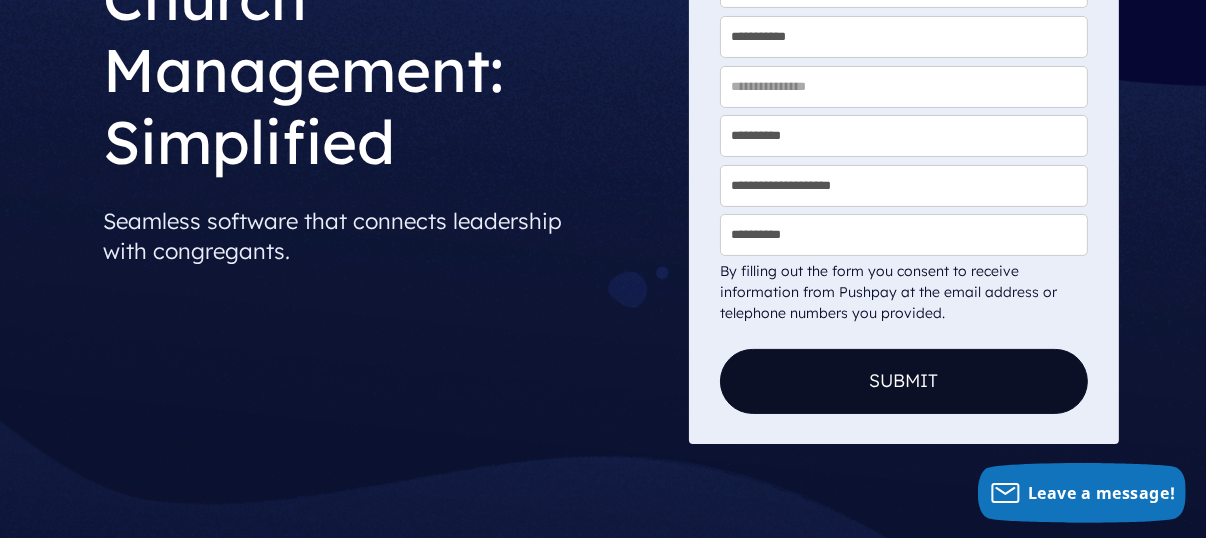 select on "*****" 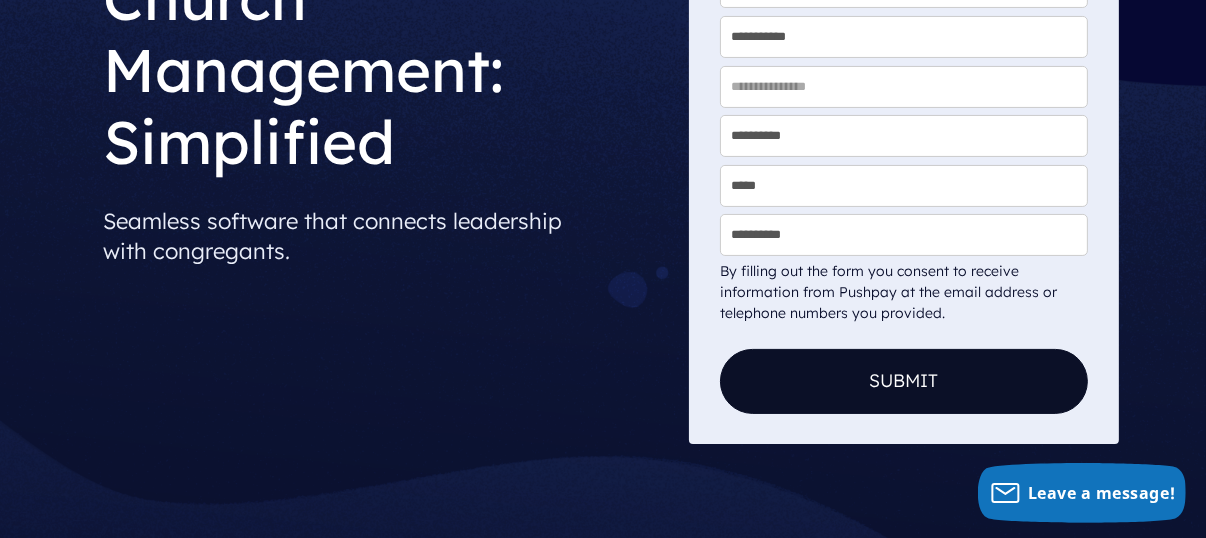 click on "**********" at bounding box center (904, 186) 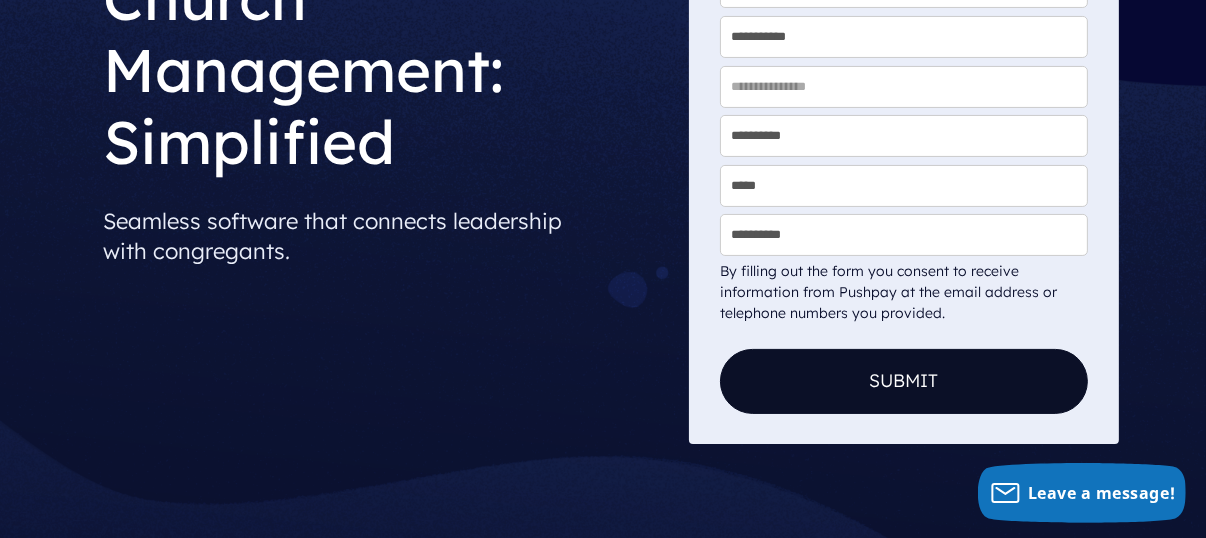 click on "**********" at bounding box center [904, 186] 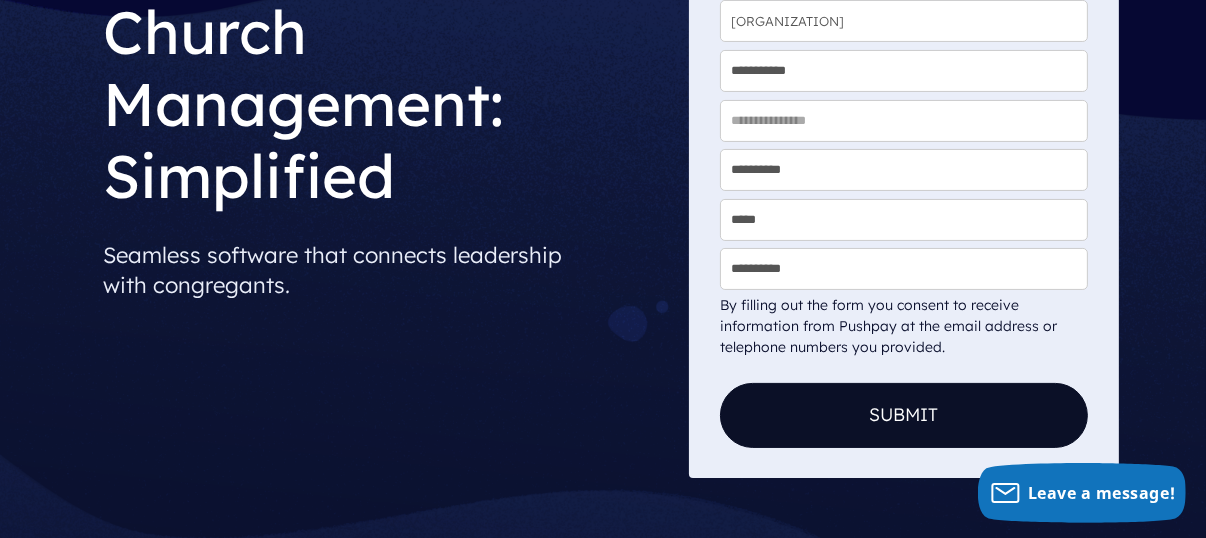 scroll, scrollTop: 324, scrollLeft: 0, axis: vertical 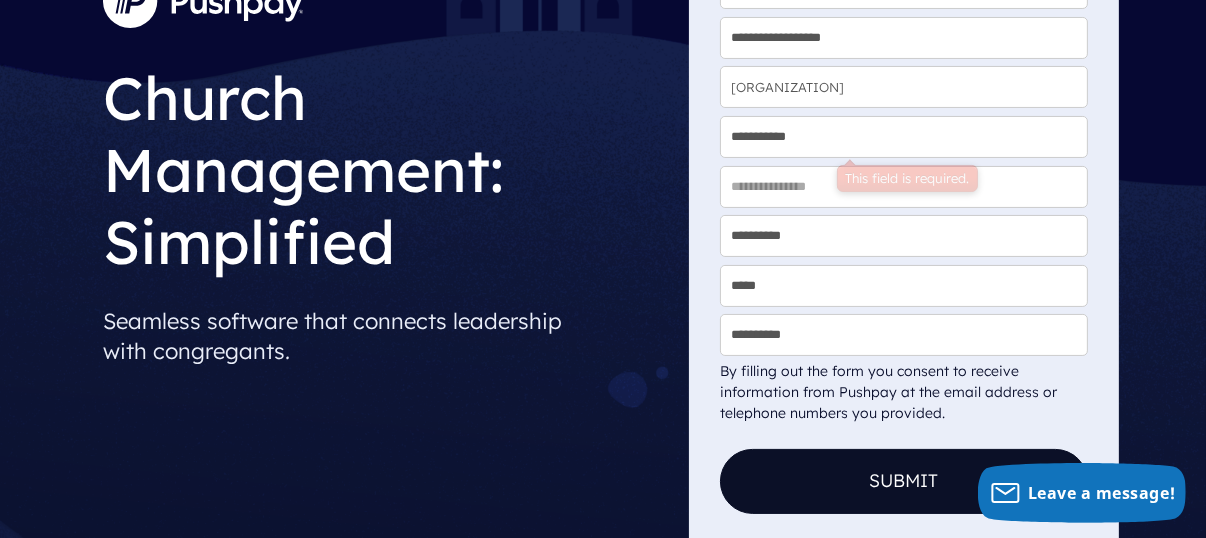 click on "**********" at bounding box center [904, 137] 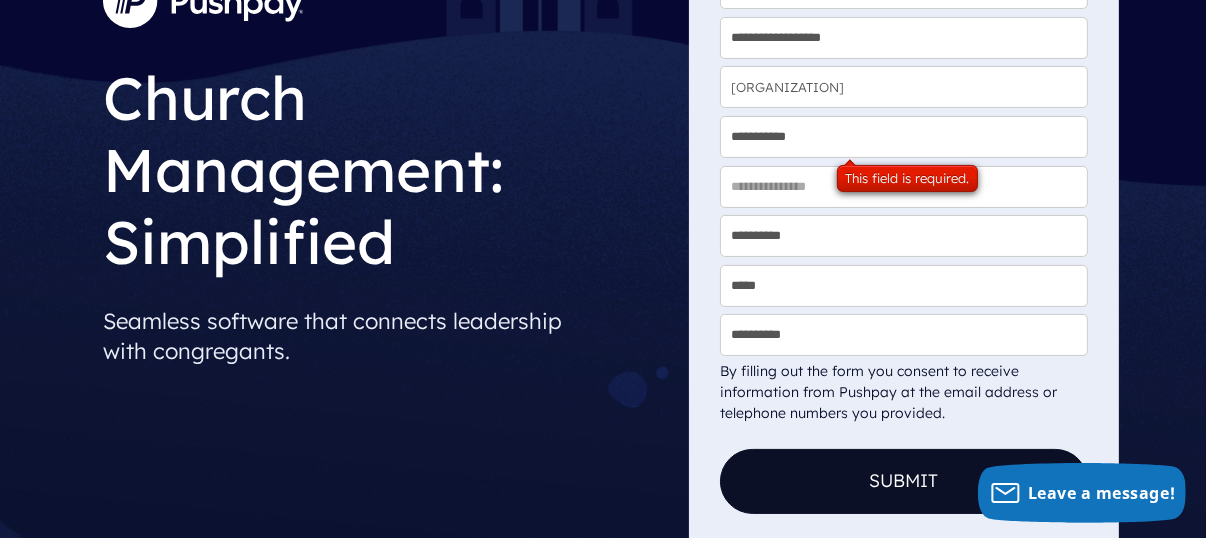 click on "**********" at bounding box center [904, 137] 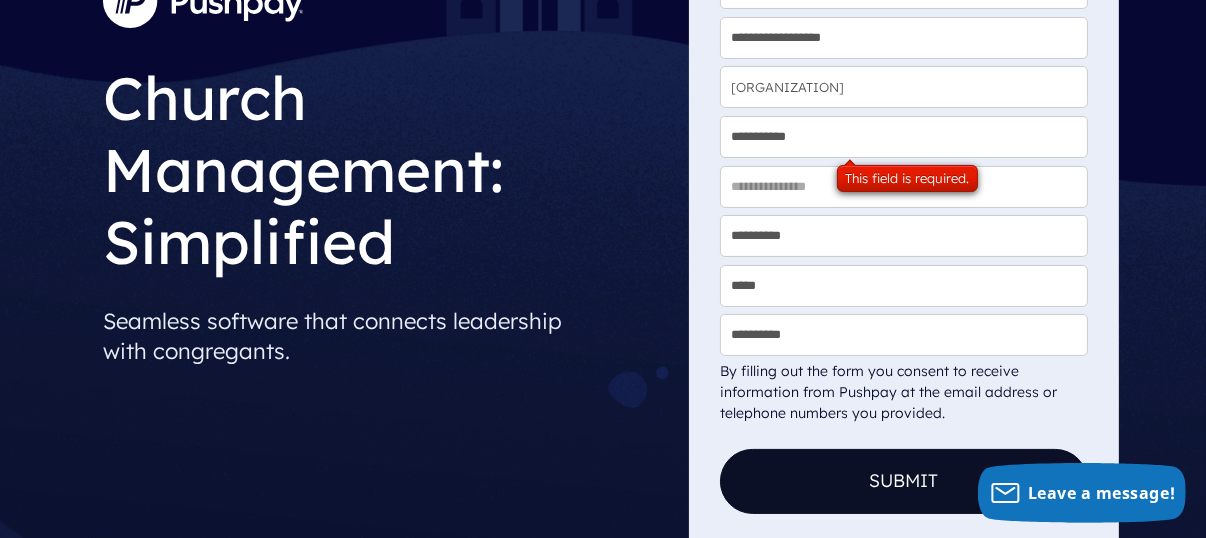 click on "This field is required." at bounding box center [908, 179] 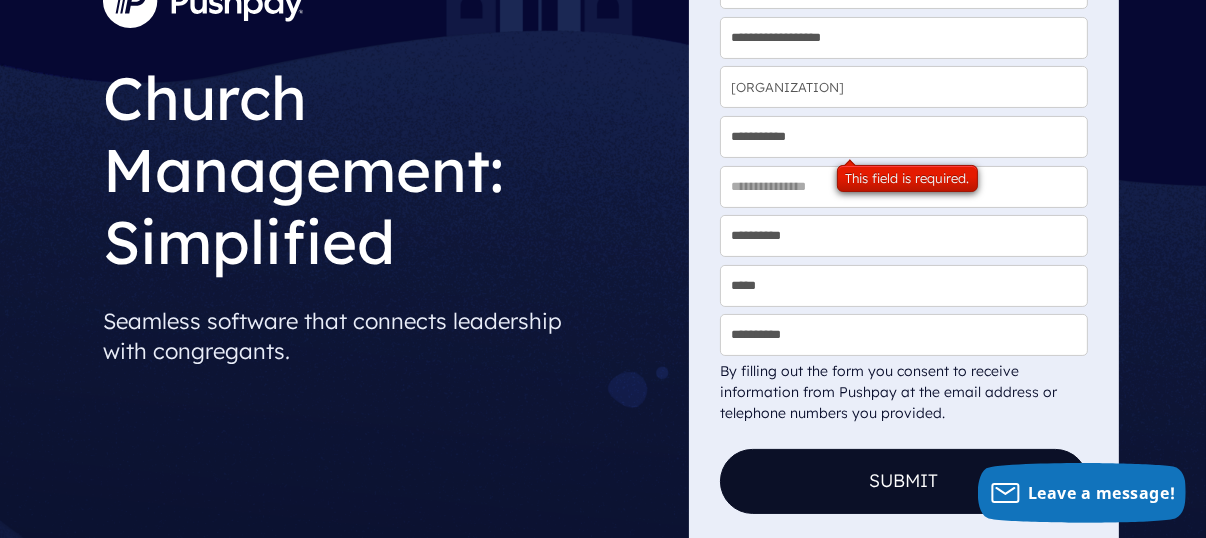 click on "* Website" at bounding box center [904, 188] 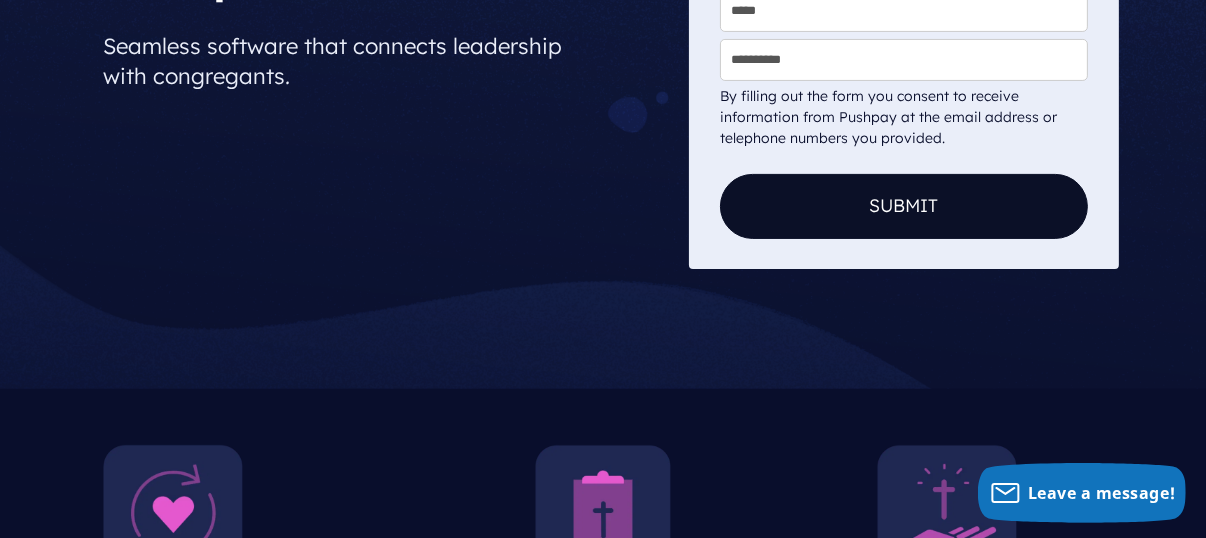 scroll, scrollTop: 524, scrollLeft: 0, axis: vertical 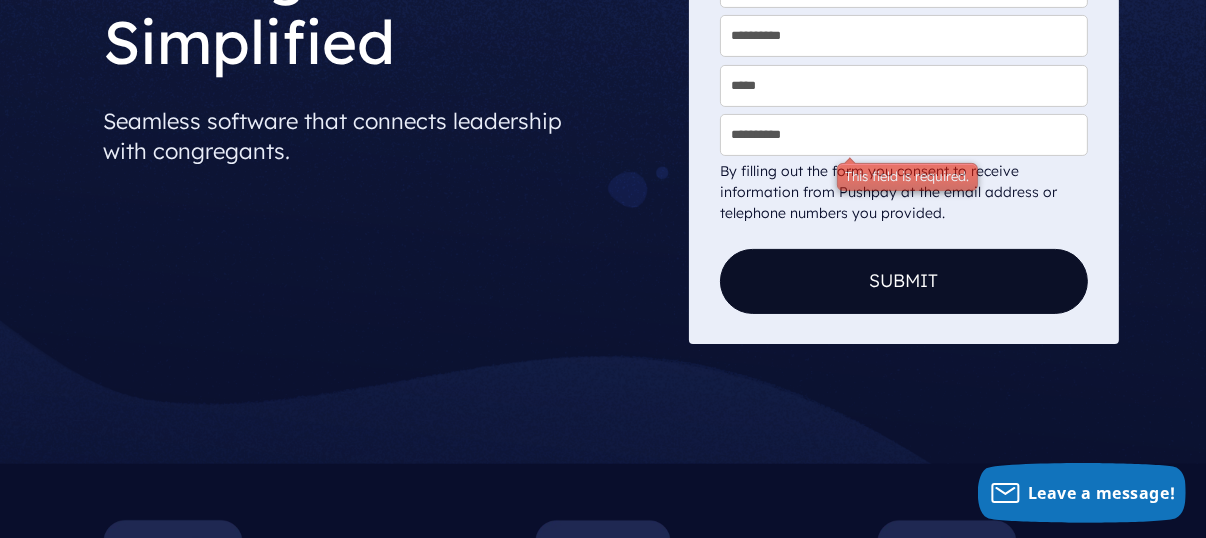 click on "**********" at bounding box center [904, 135] 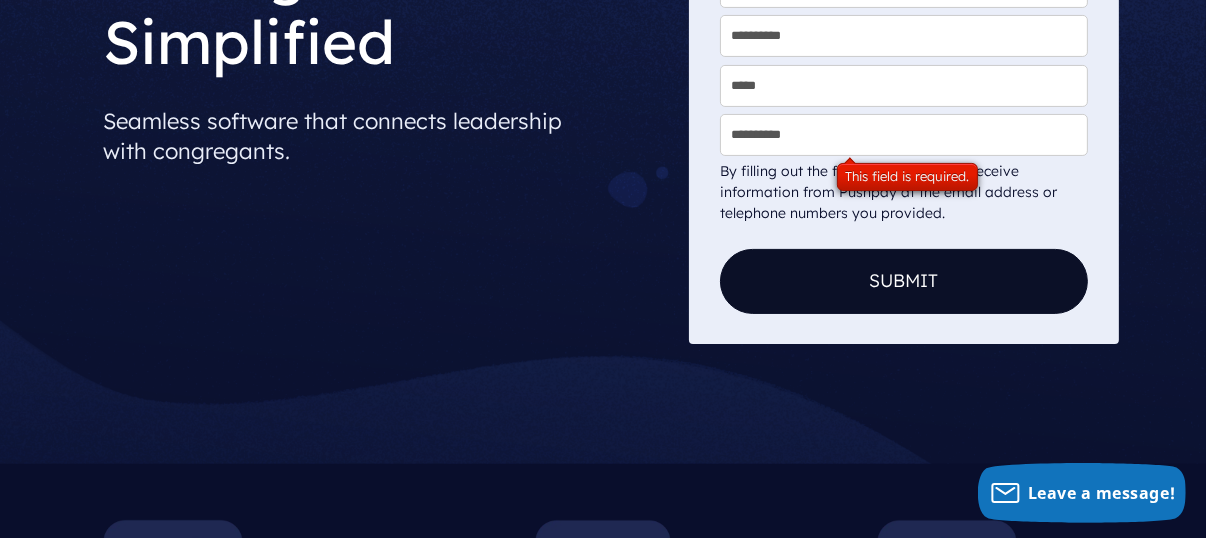 select on "**********" 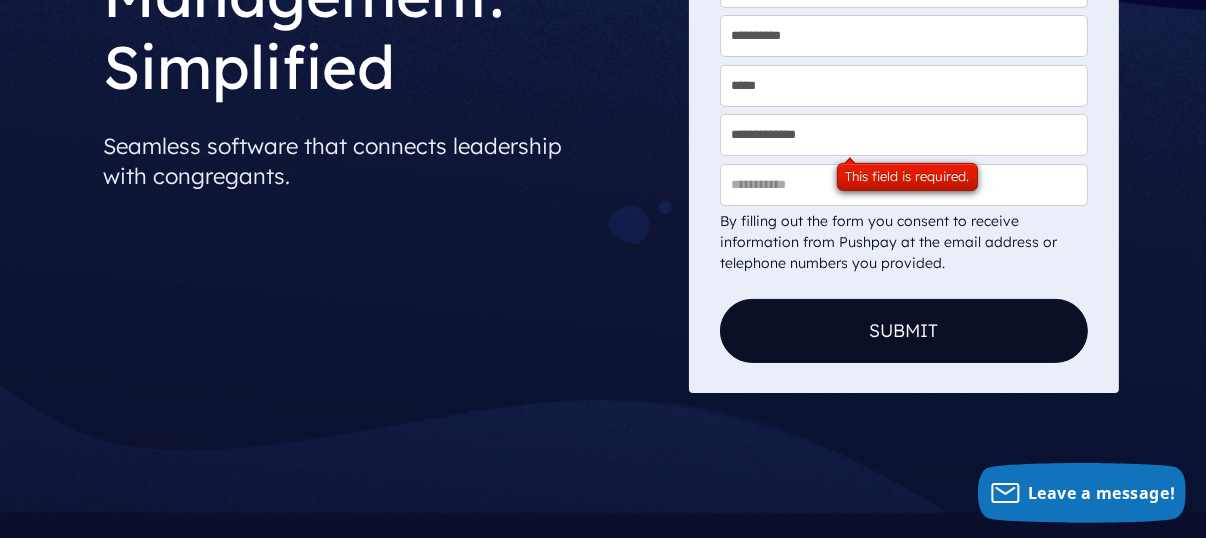scroll, scrollTop: 549, scrollLeft: 0, axis: vertical 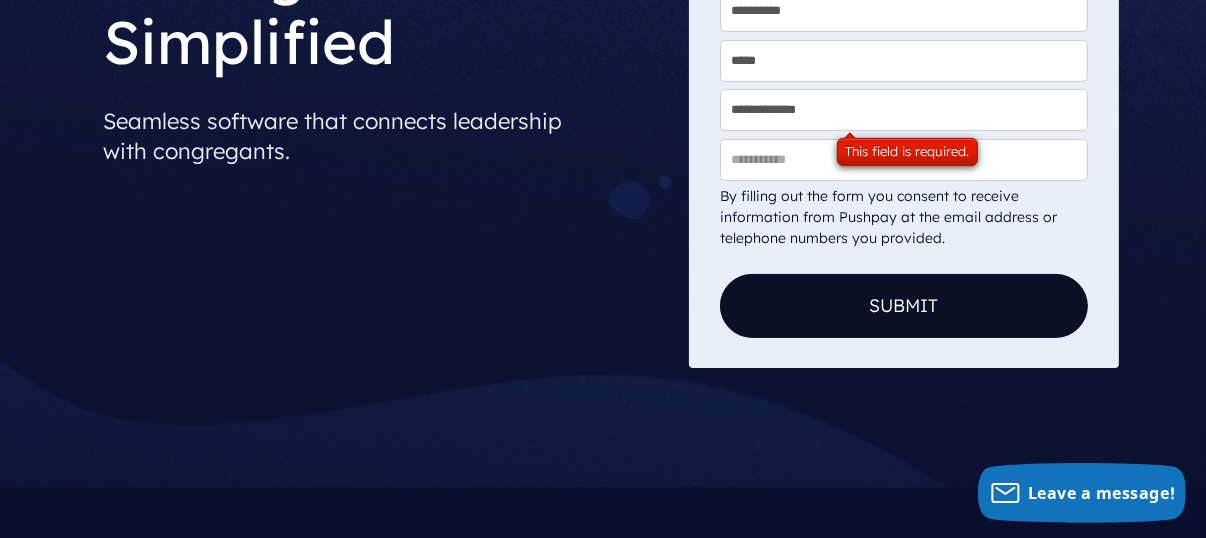 click on "**********" at bounding box center [904, 110] 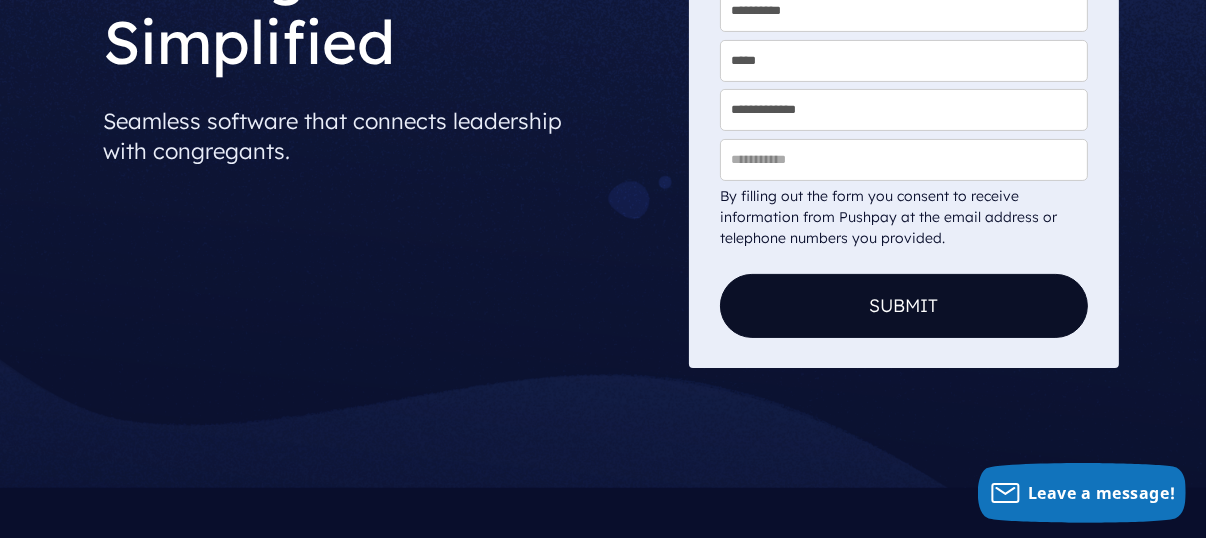 click on "* Postal Code:" at bounding box center (904, 160) 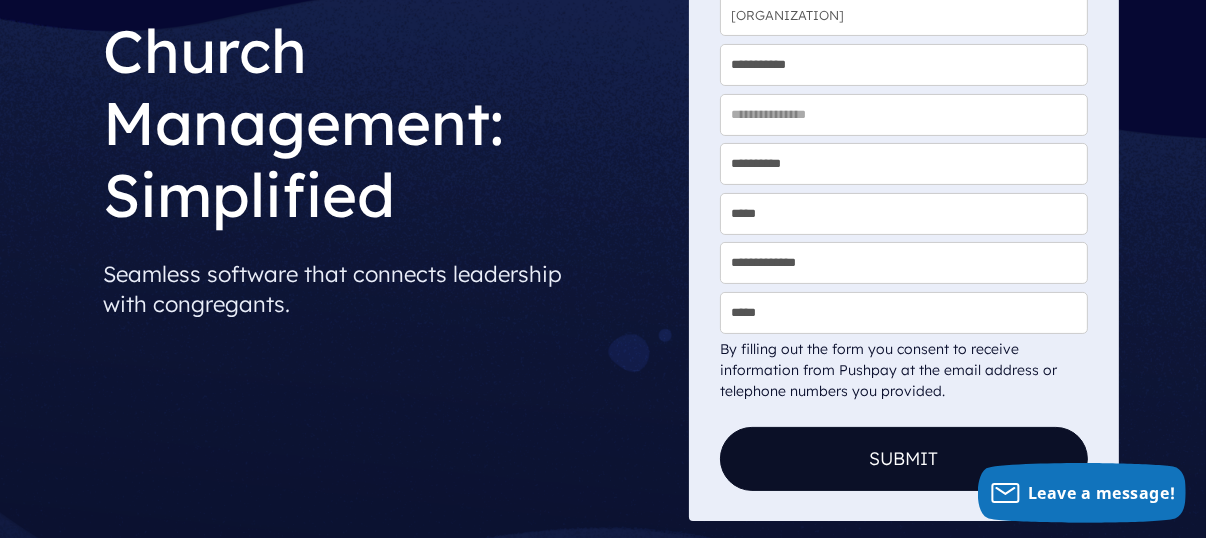 scroll, scrollTop: 349, scrollLeft: 0, axis: vertical 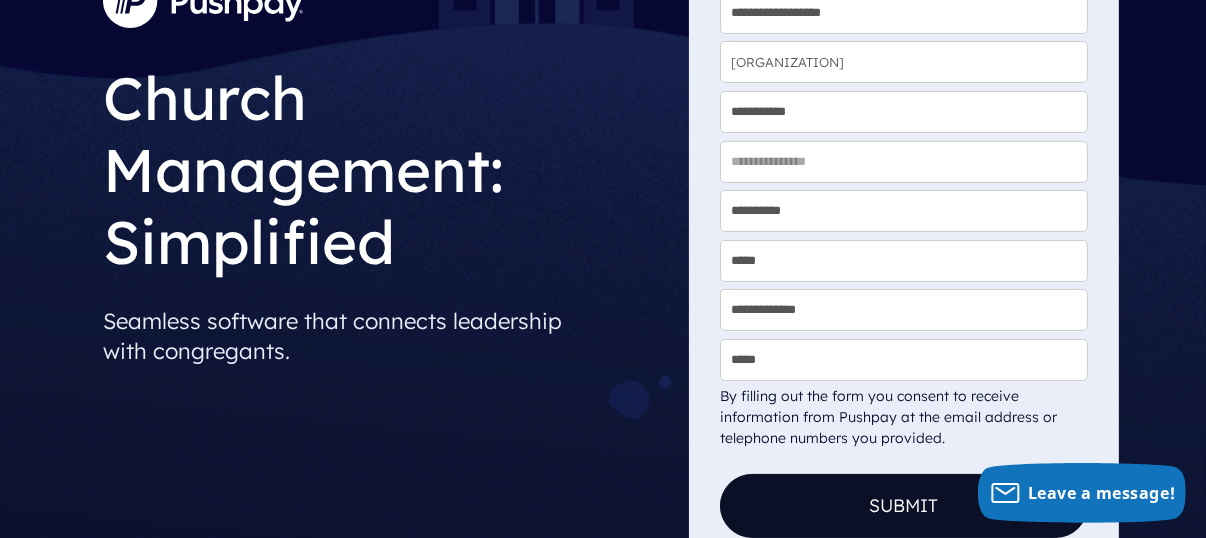 click on "* Website" at bounding box center [904, 162] 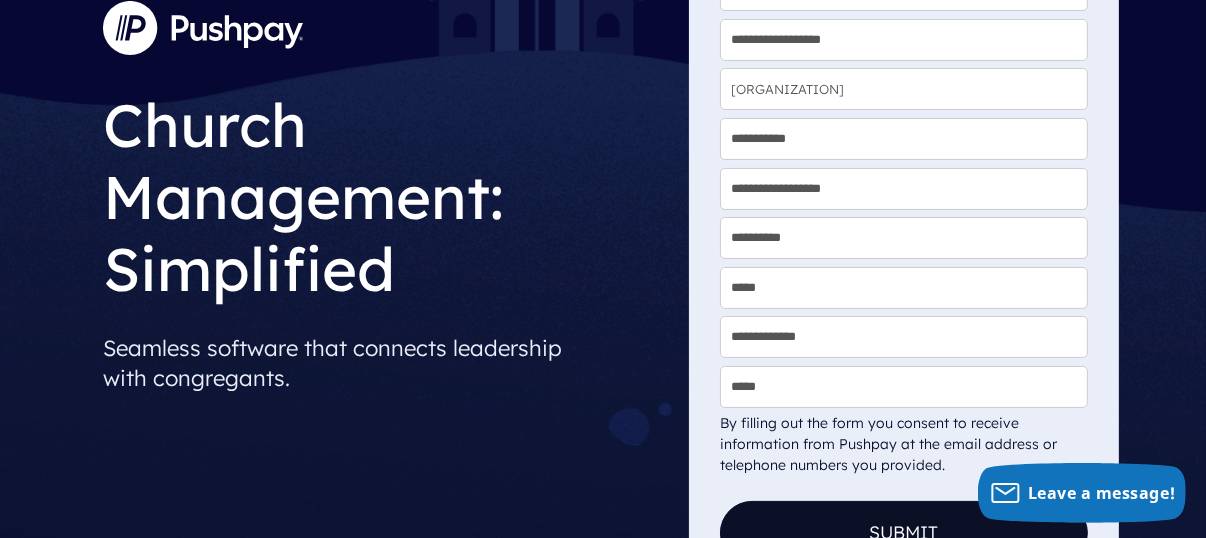 scroll, scrollTop: 249, scrollLeft: 0, axis: vertical 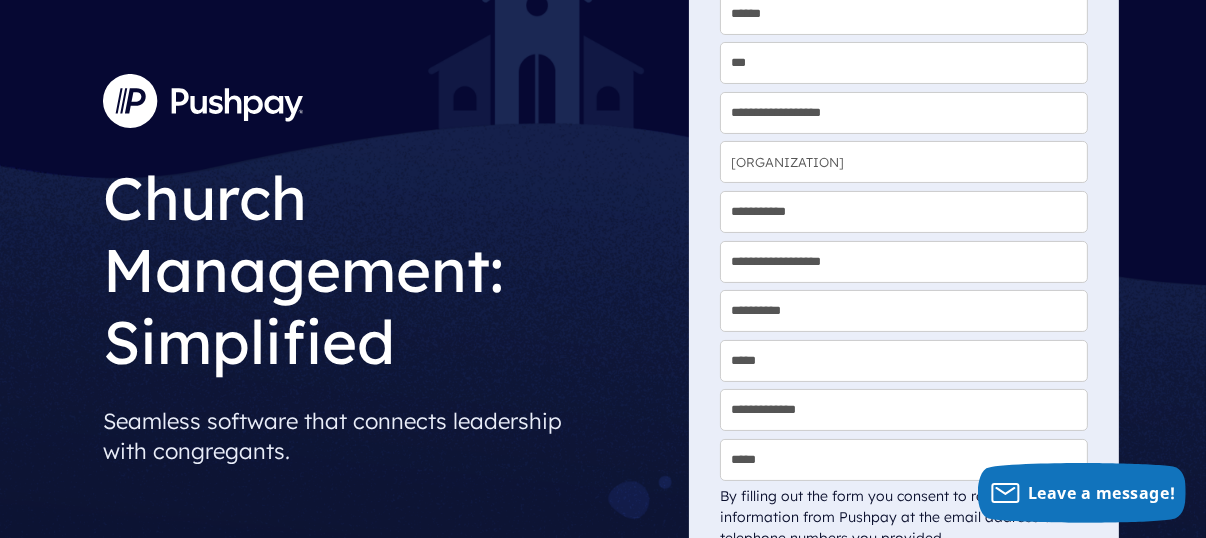 type on "**********" 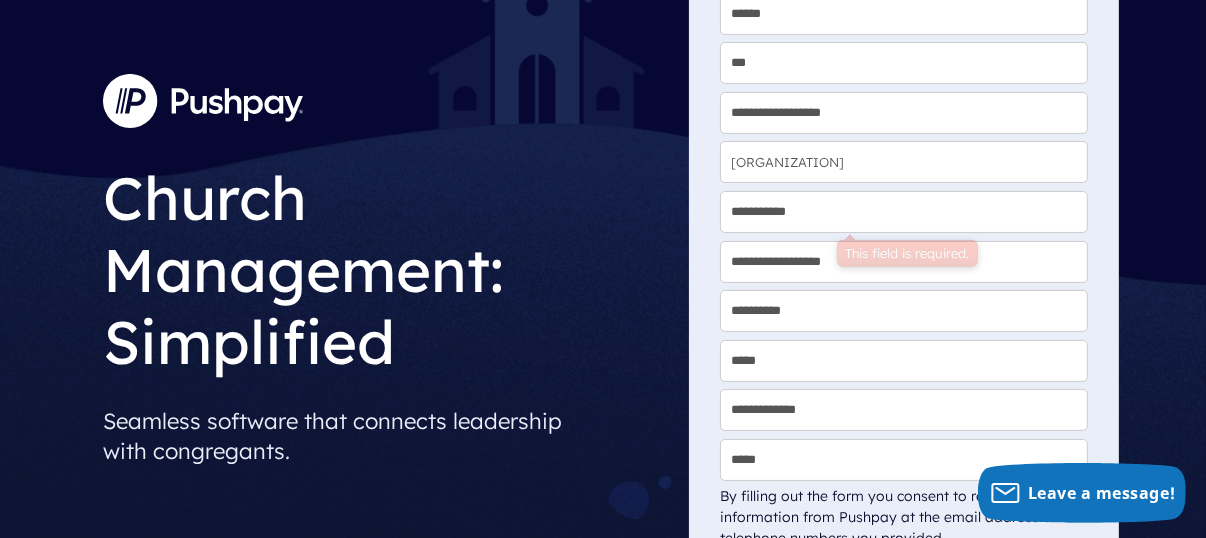 click on "**********" at bounding box center (904, 212) 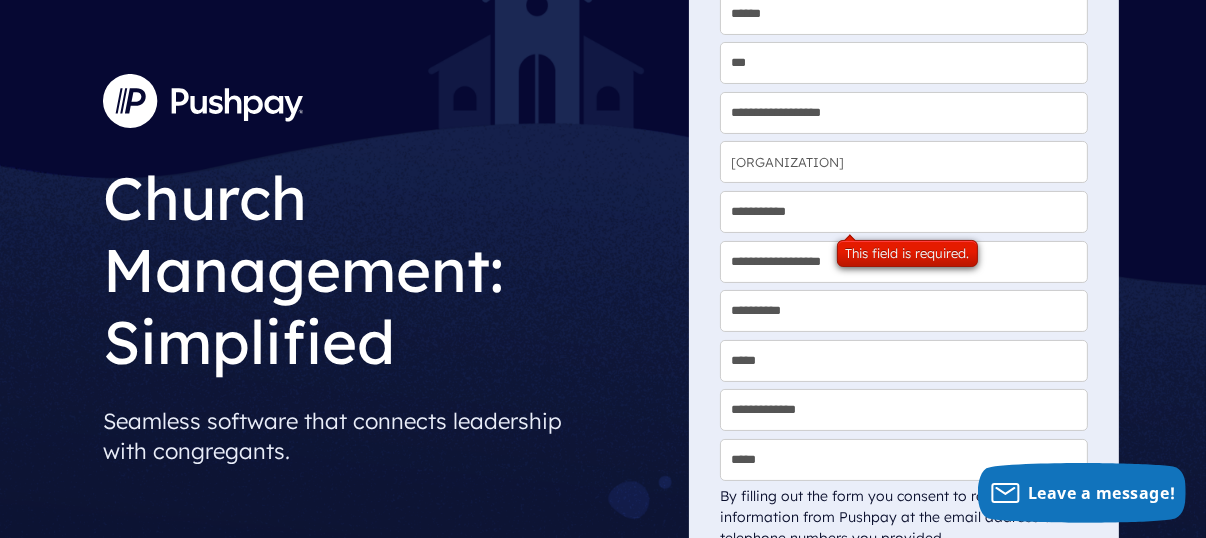 select on "**********" 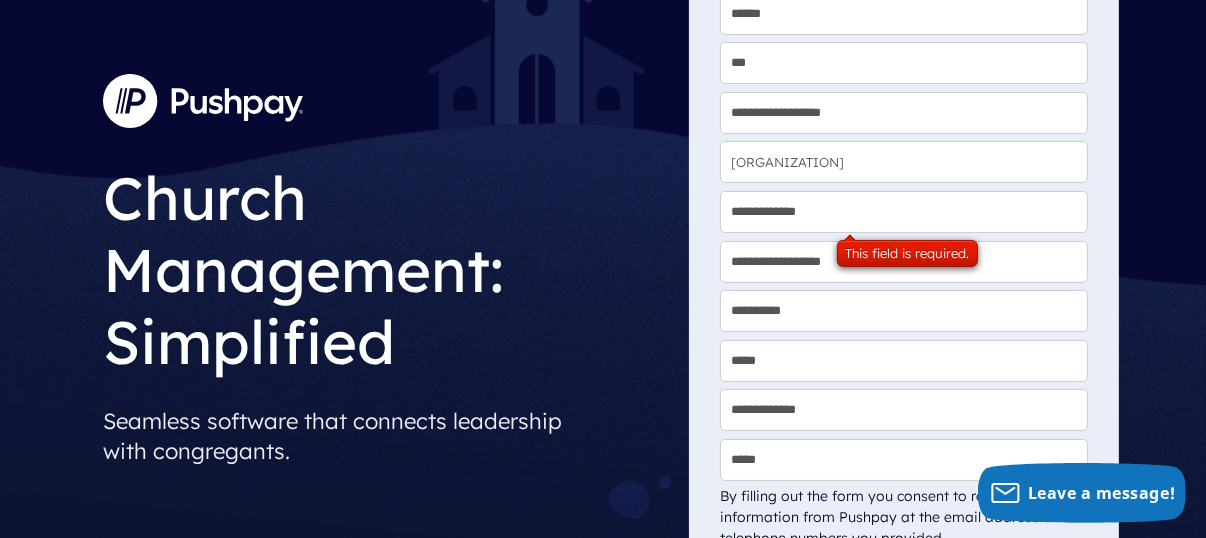 click on "**********" at bounding box center (904, 212) 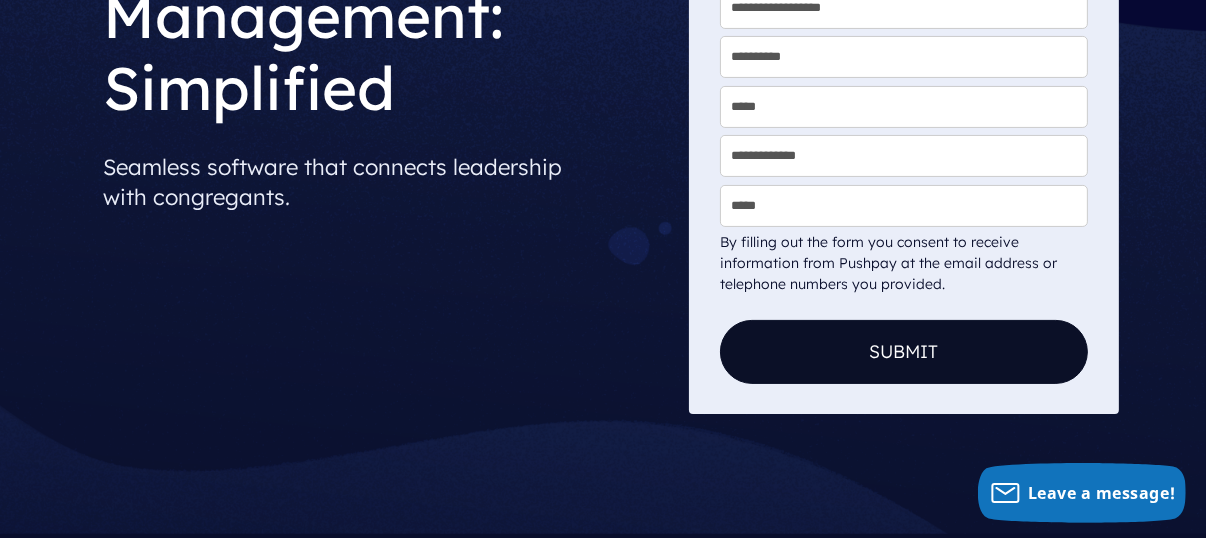 scroll, scrollTop: 549, scrollLeft: 0, axis: vertical 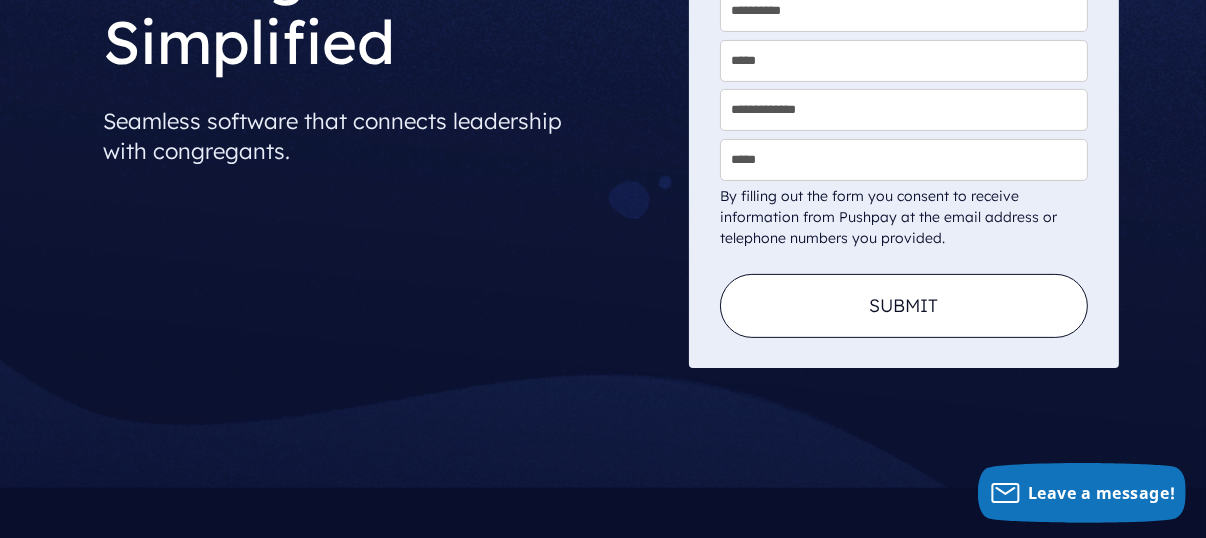 click on "Submit" at bounding box center (904, 306) 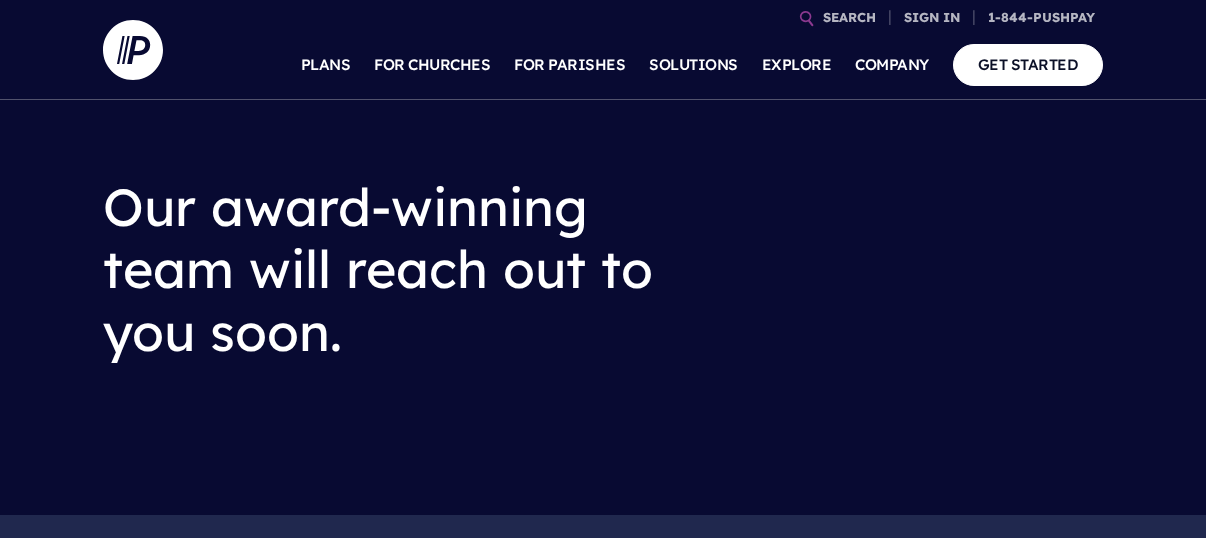 scroll, scrollTop: 0, scrollLeft: 0, axis: both 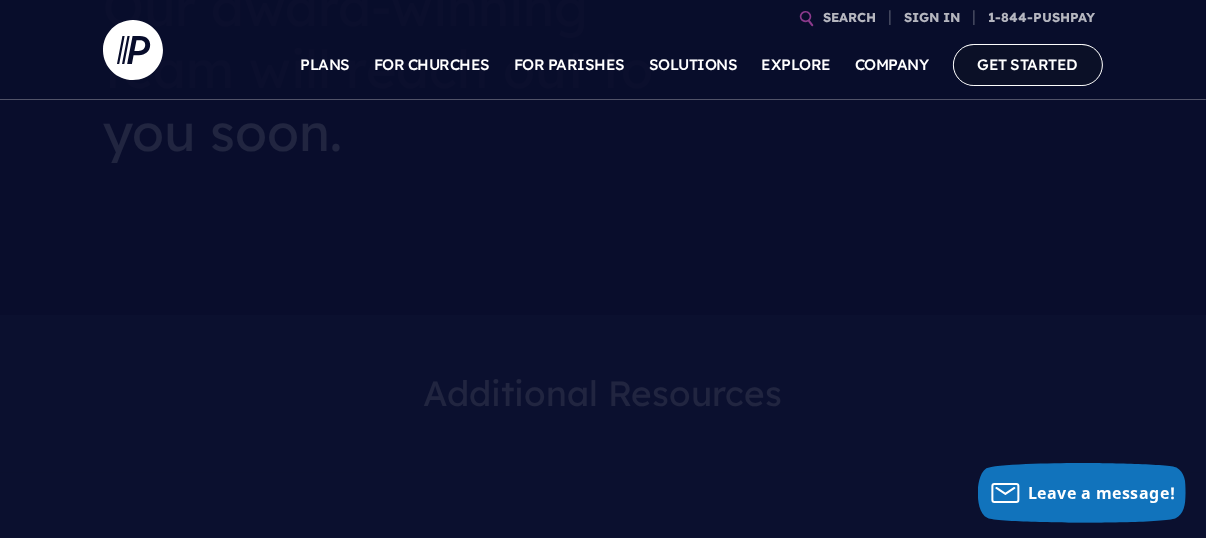 click on "GET STARTED" at bounding box center (1028, 64) 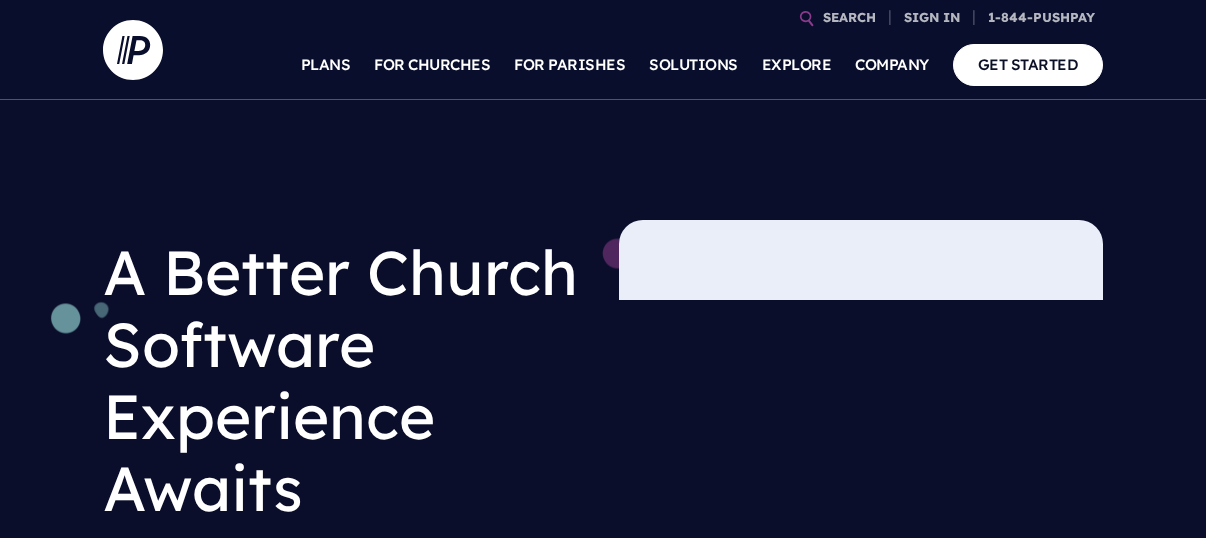 scroll, scrollTop: 0, scrollLeft: 0, axis: both 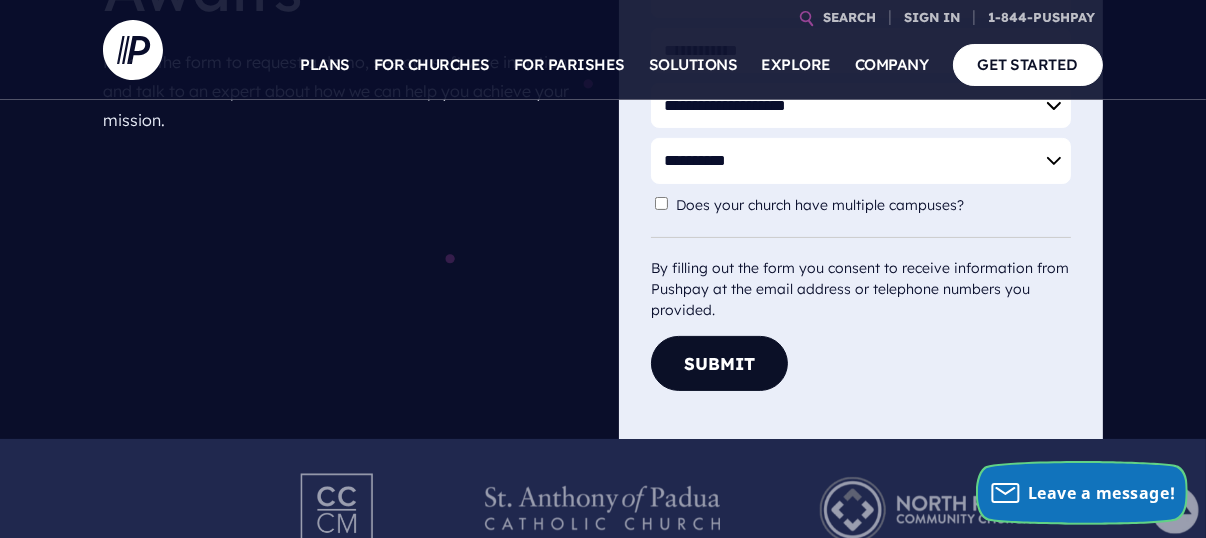 click on "Leave a message!" at bounding box center [1102, 493] 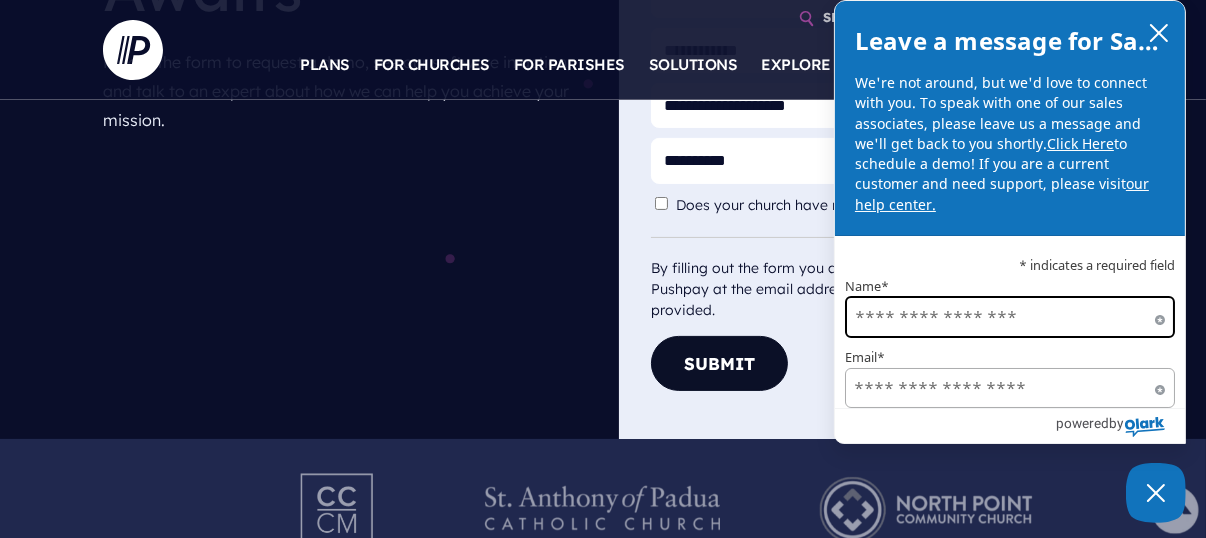 click on "Name*" at bounding box center (1010, 317) 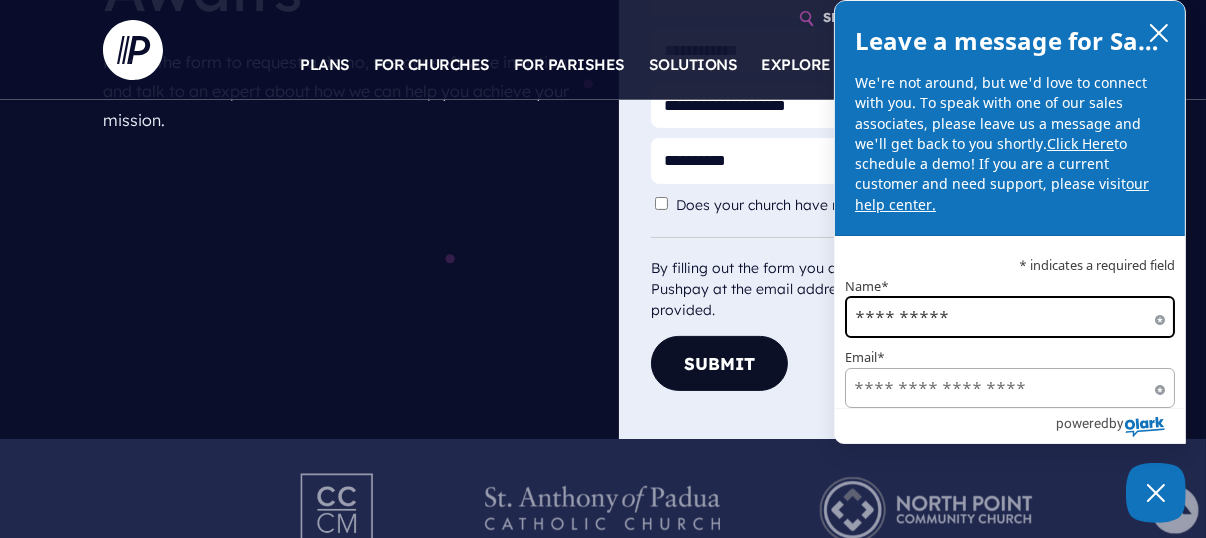 type on "**********" 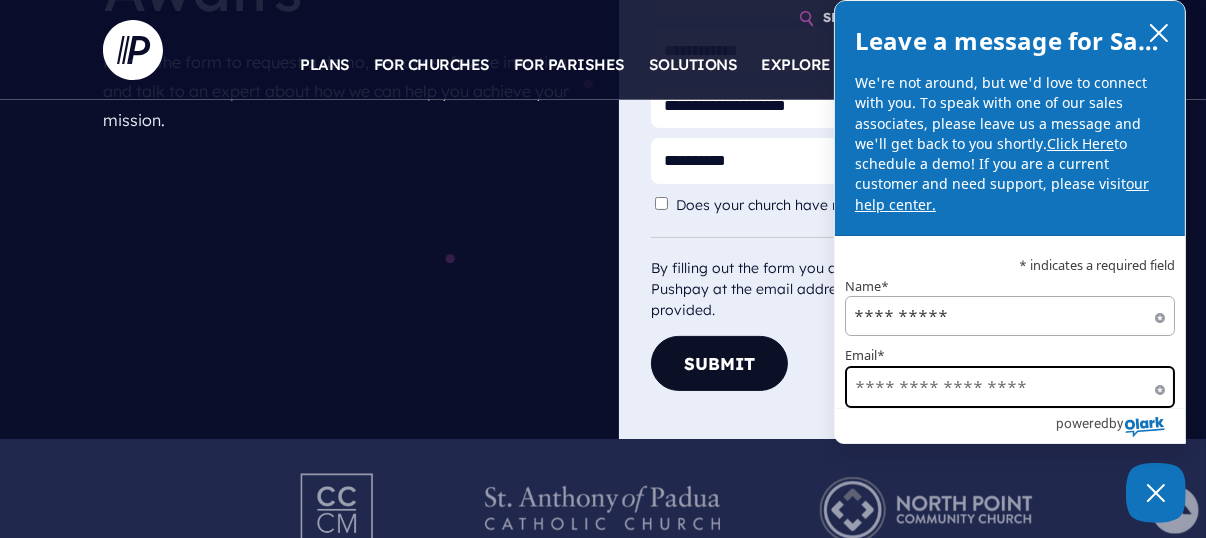 click on "Email*" at bounding box center [1010, 387] 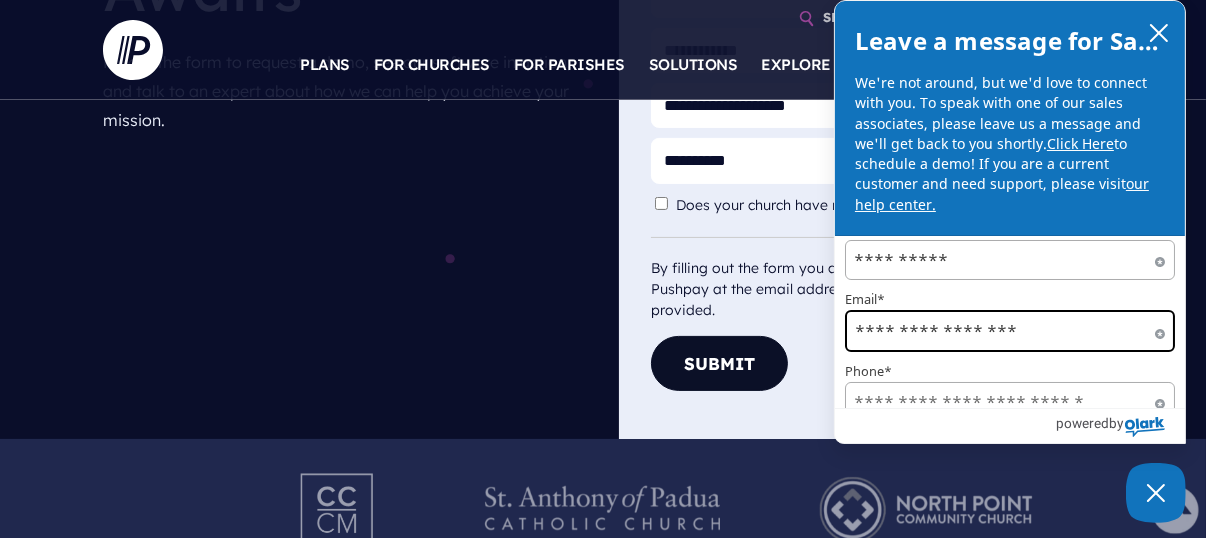 scroll, scrollTop: 100, scrollLeft: 0, axis: vertical 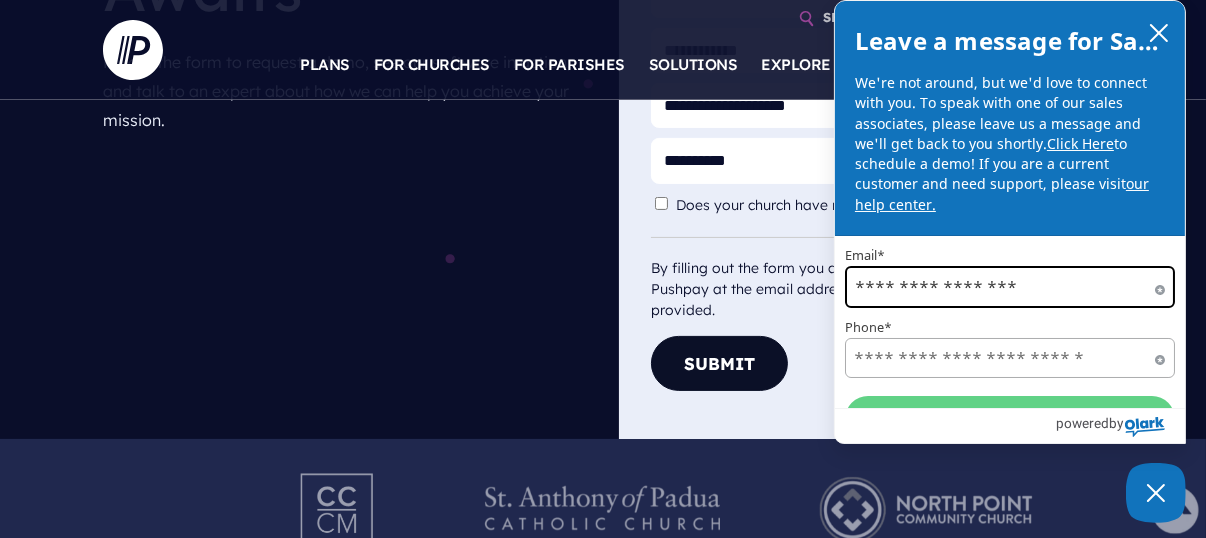 type on "**********" 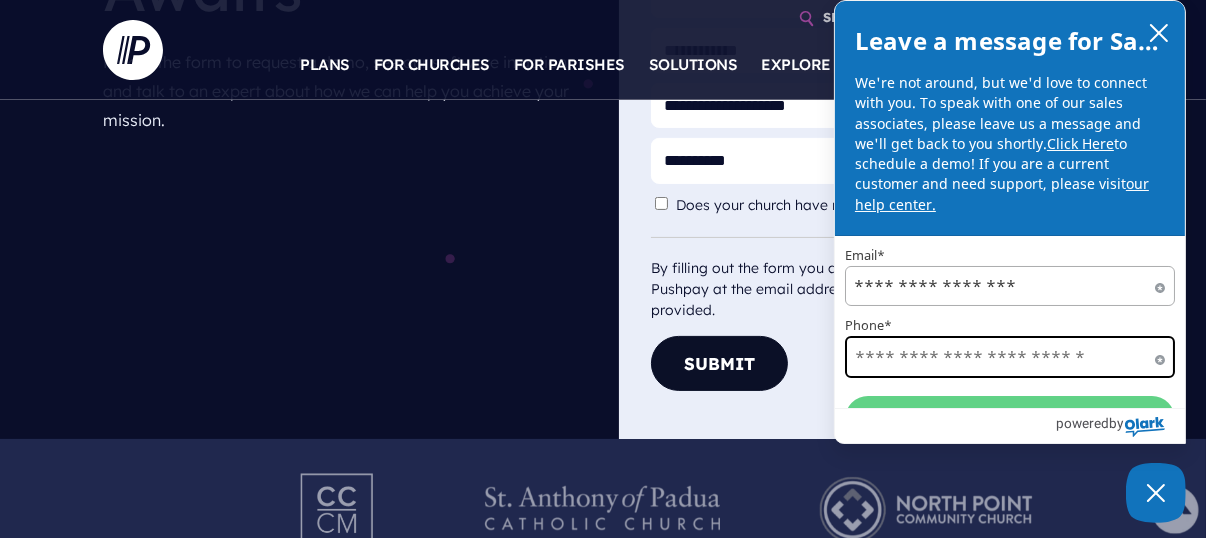 click on "Phone*" at bounding box center (1010, 357) 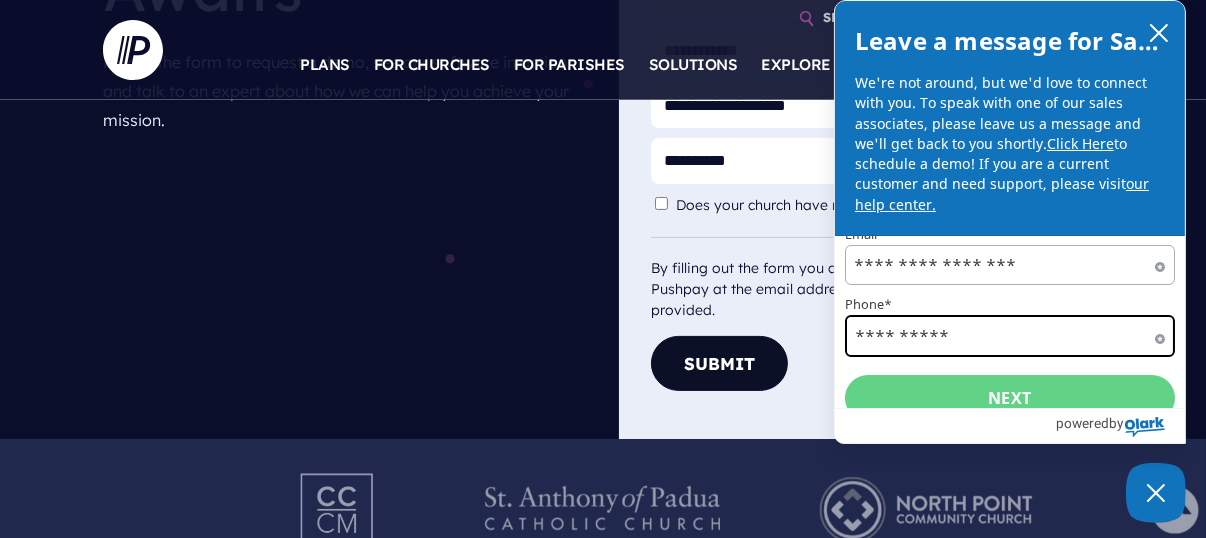 scroll, scrollTop: 140, scrollLeft: 0, axis: vertical 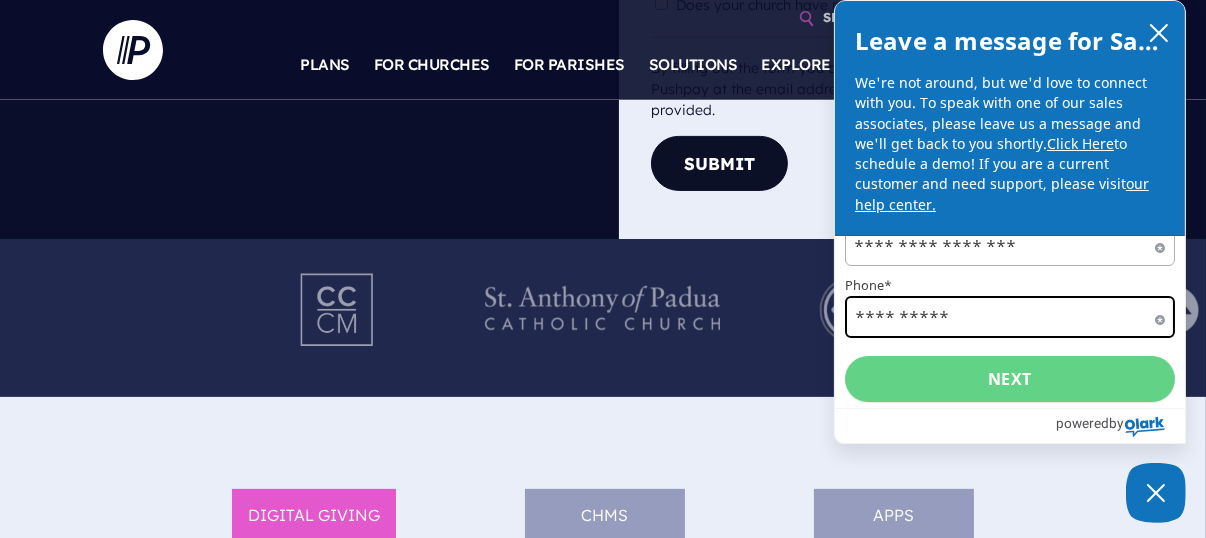 type on "**********" 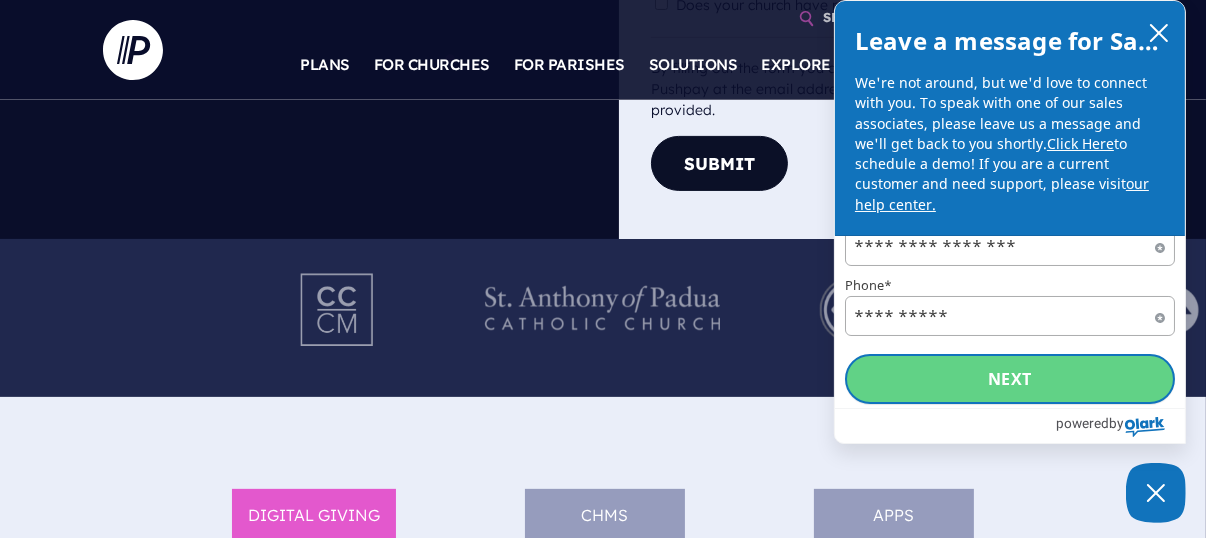 click on "Next" at bounding box center [1010, 379] 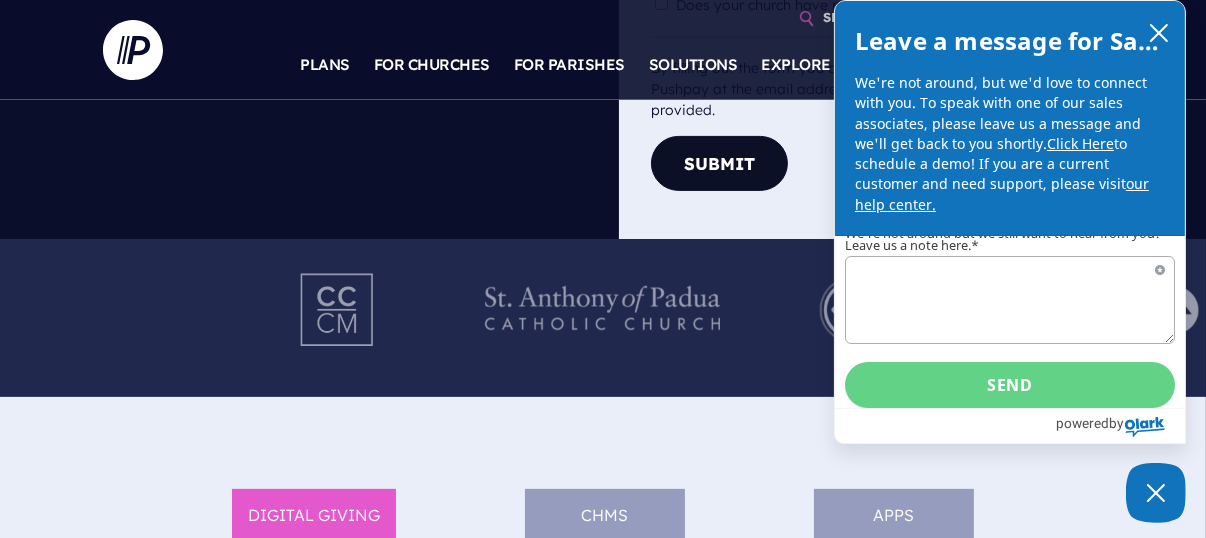 click on "Click Here" at bounding box center [1080, 143] 